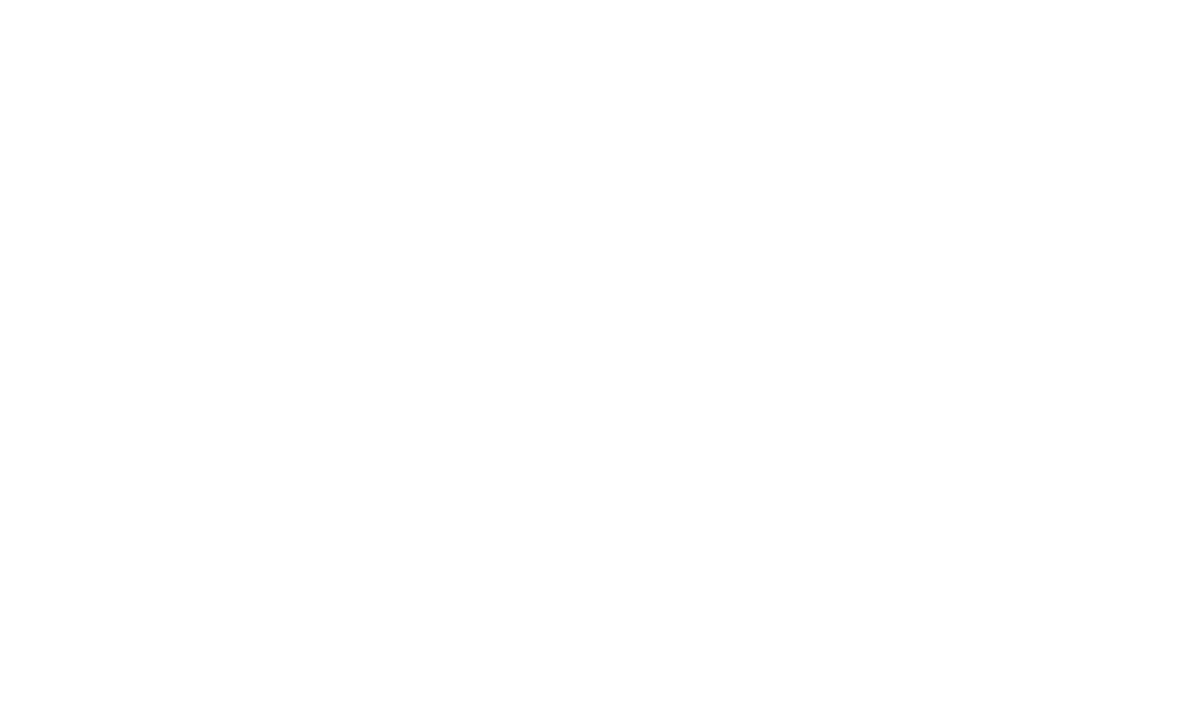 scroll, scrollTop: 0, scrollLeft: 0, axis: both 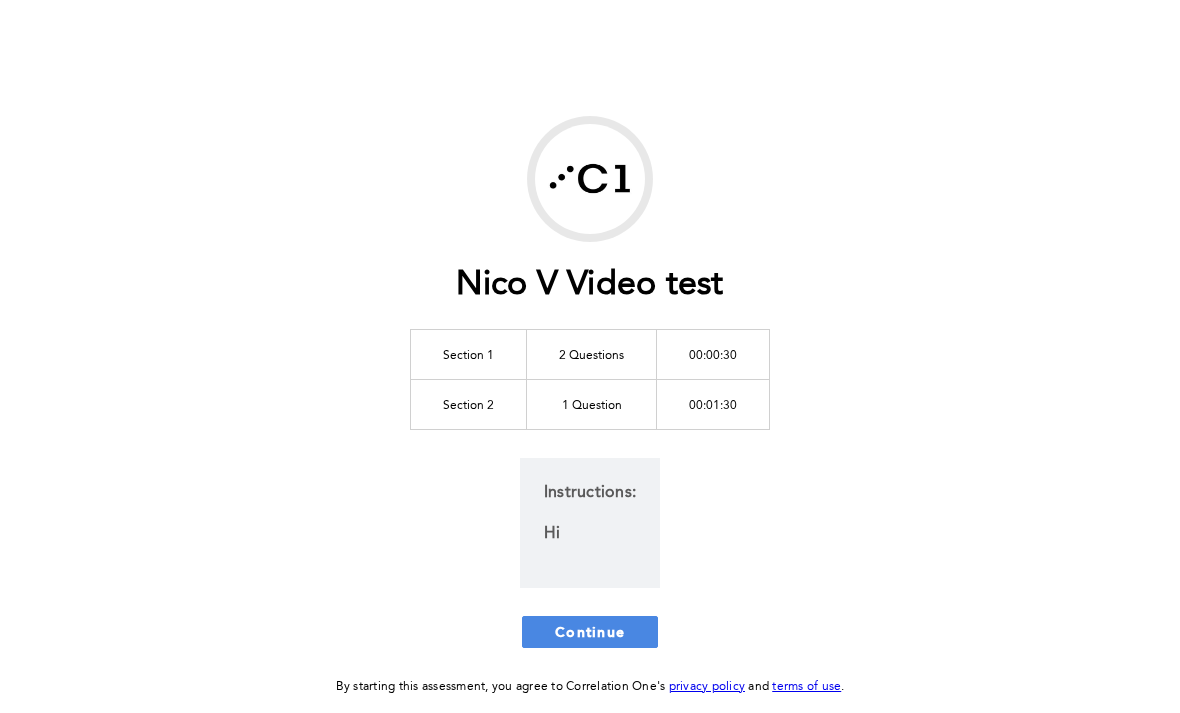 click on "Continue" at bounding box center [590, 631] 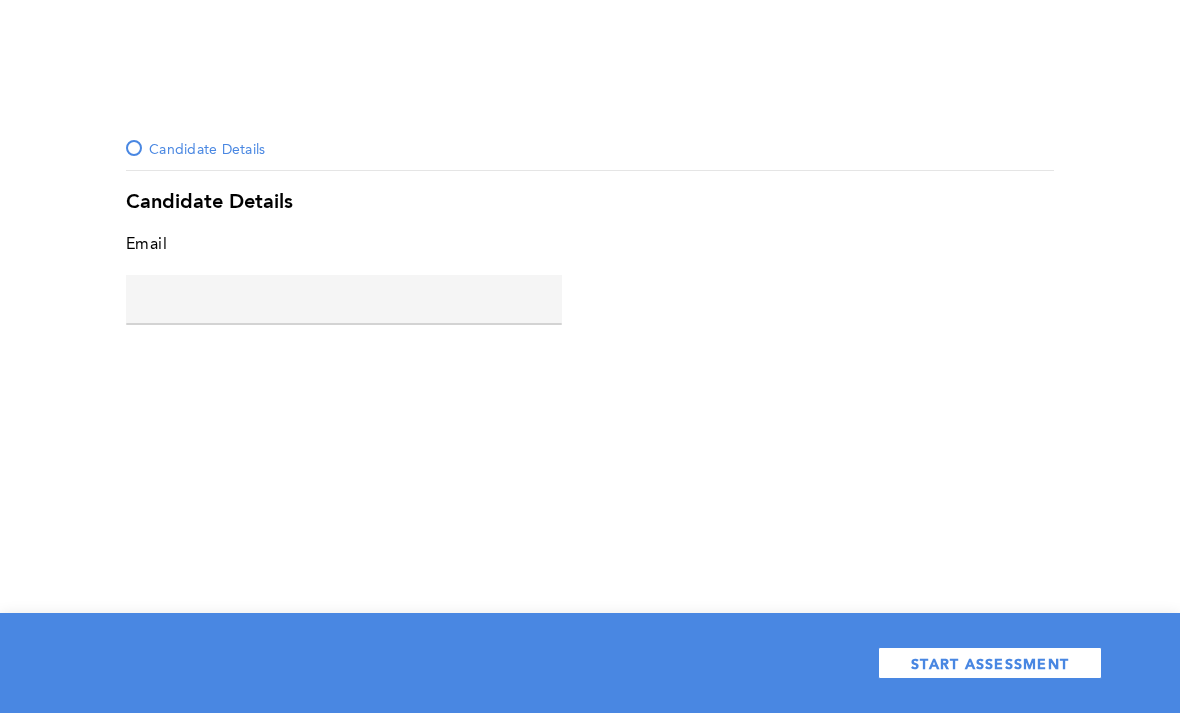 click 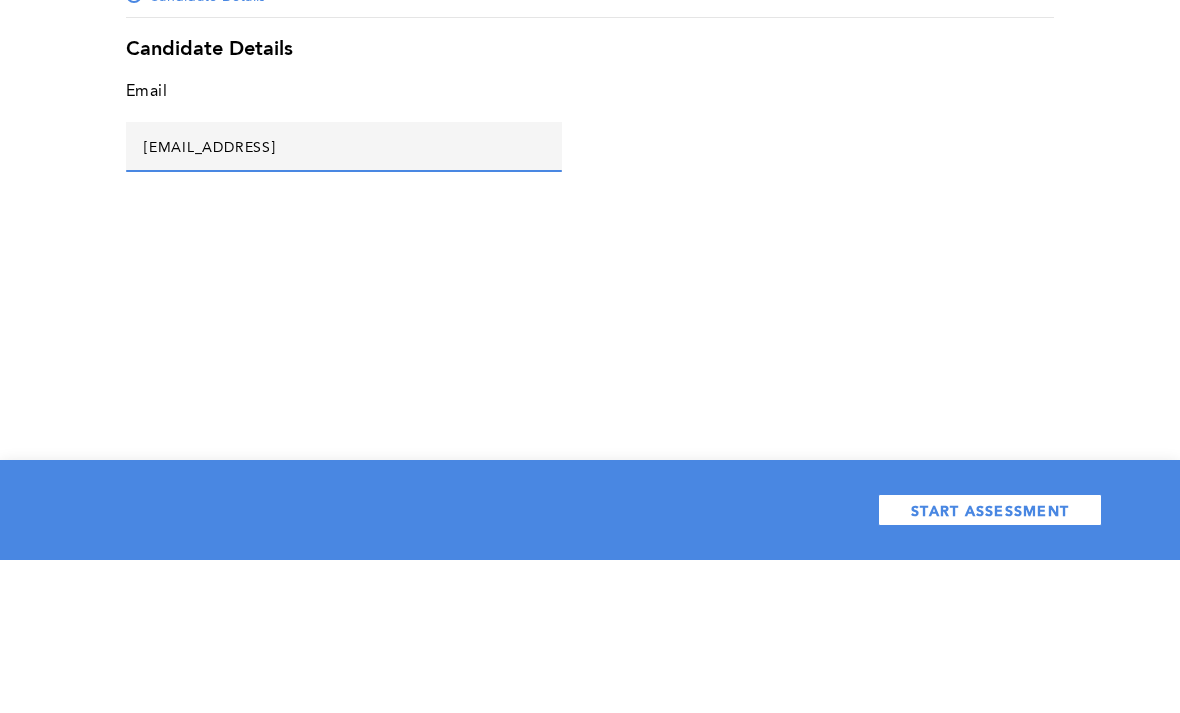 type on "[EMAIL_ADDRESS]" 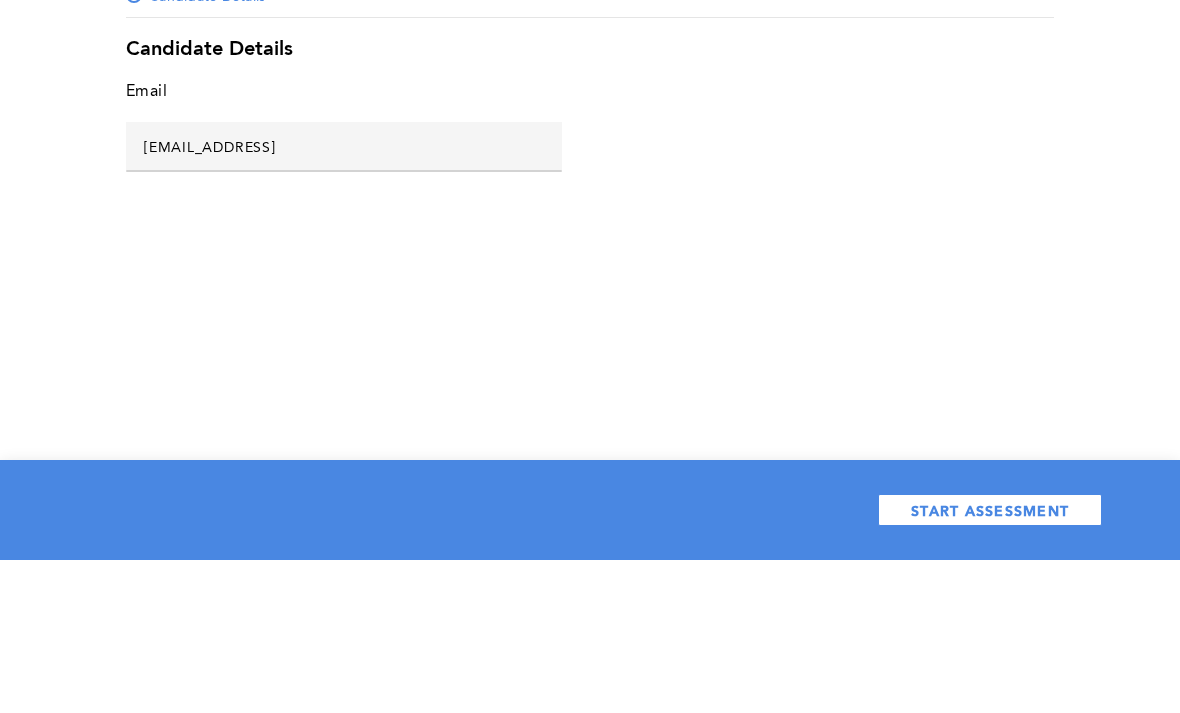 scroll, scrollTop: 64, scrollLeft: 0, axis: vertical 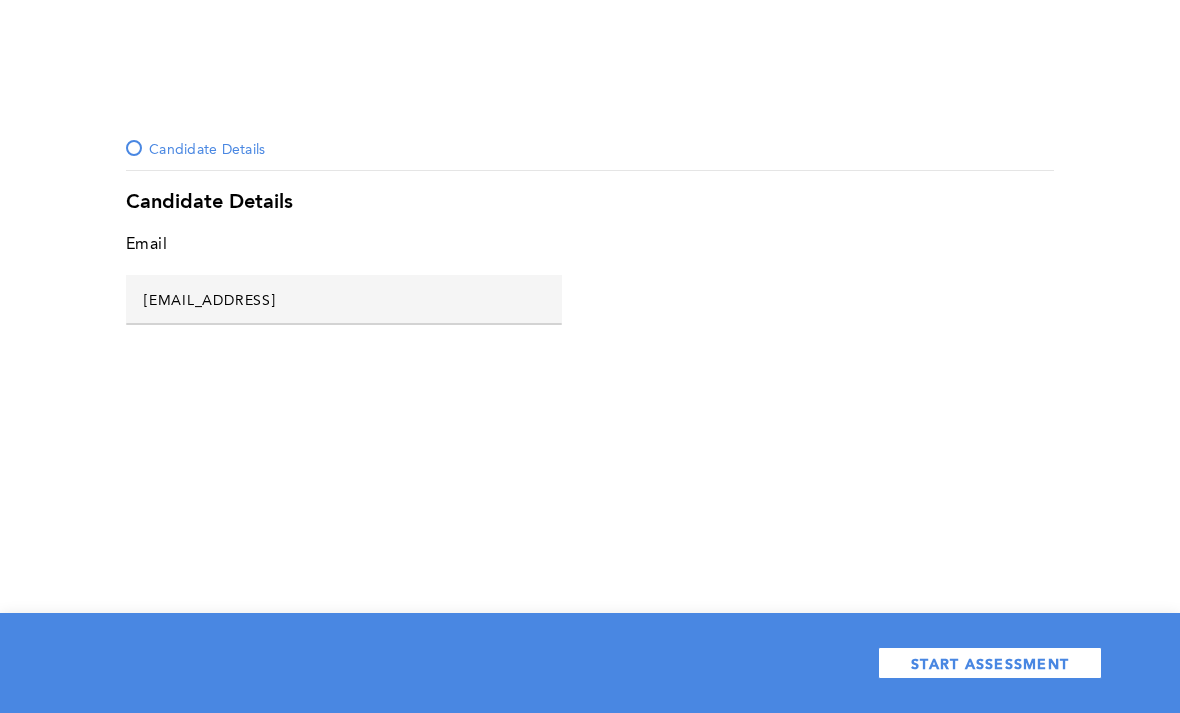 click on "START ASSESSMENT" at bounding box center (990, 663) 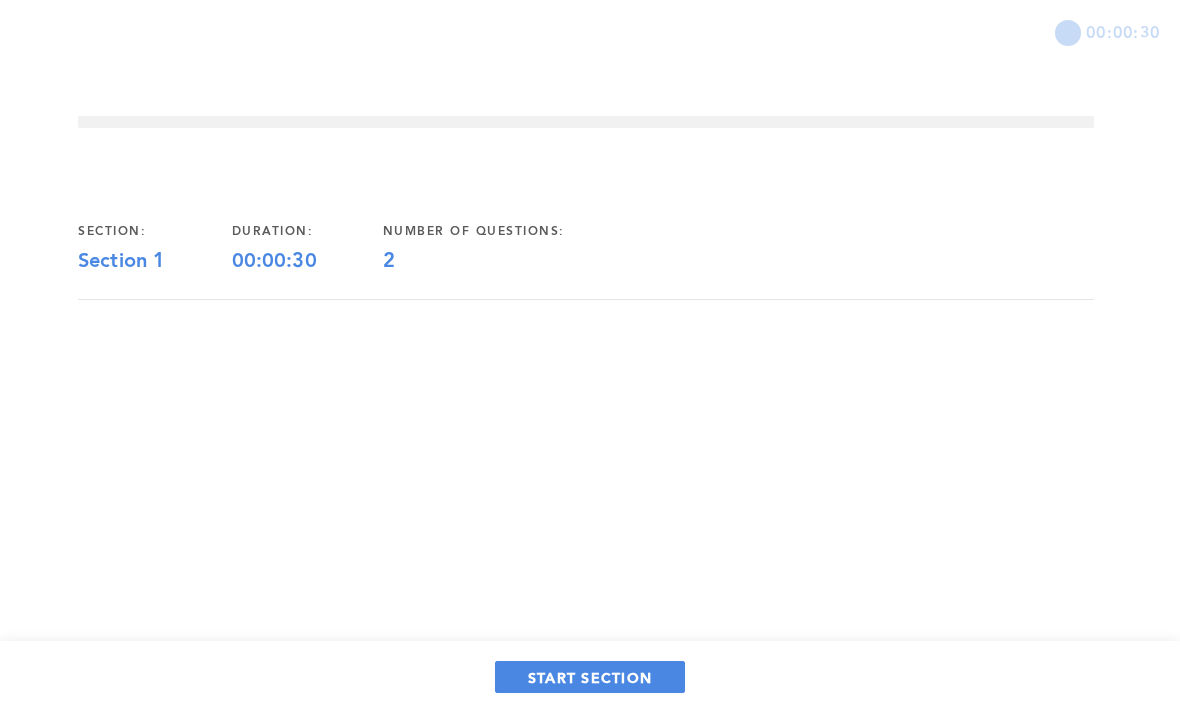 click on "START SECTION" at bounding box center (590, 677) 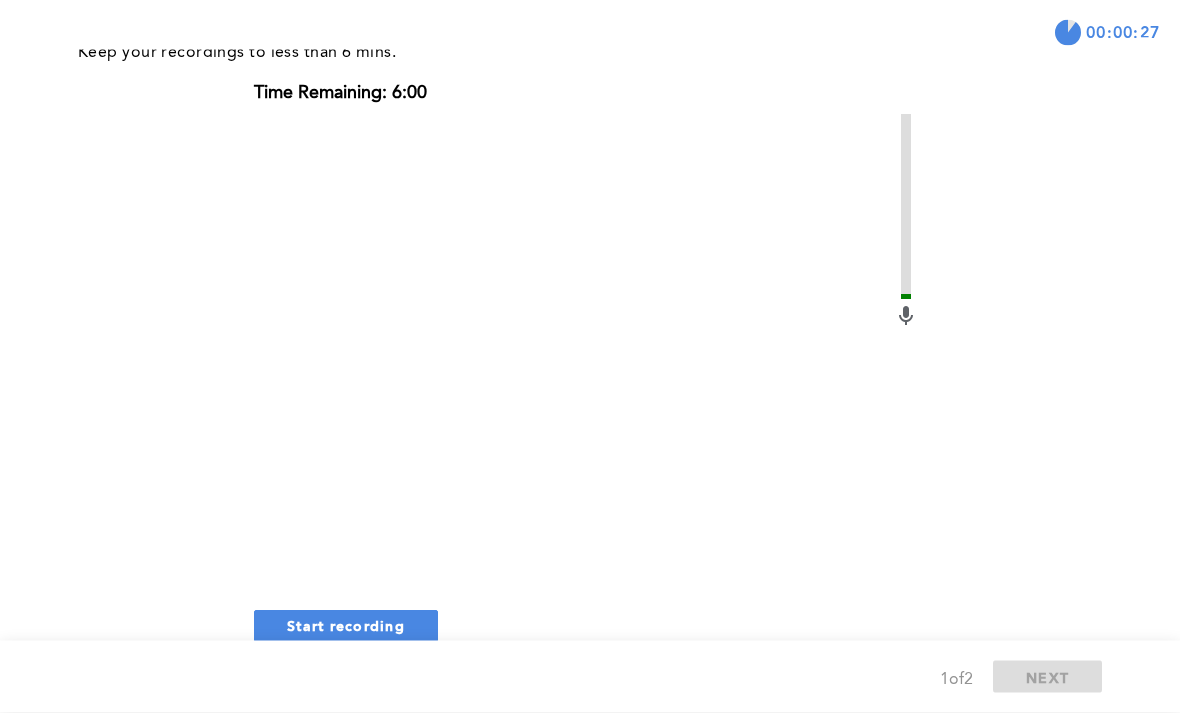 scroll, scrollTop: 298, scrollLeft: 0, axis: vertical 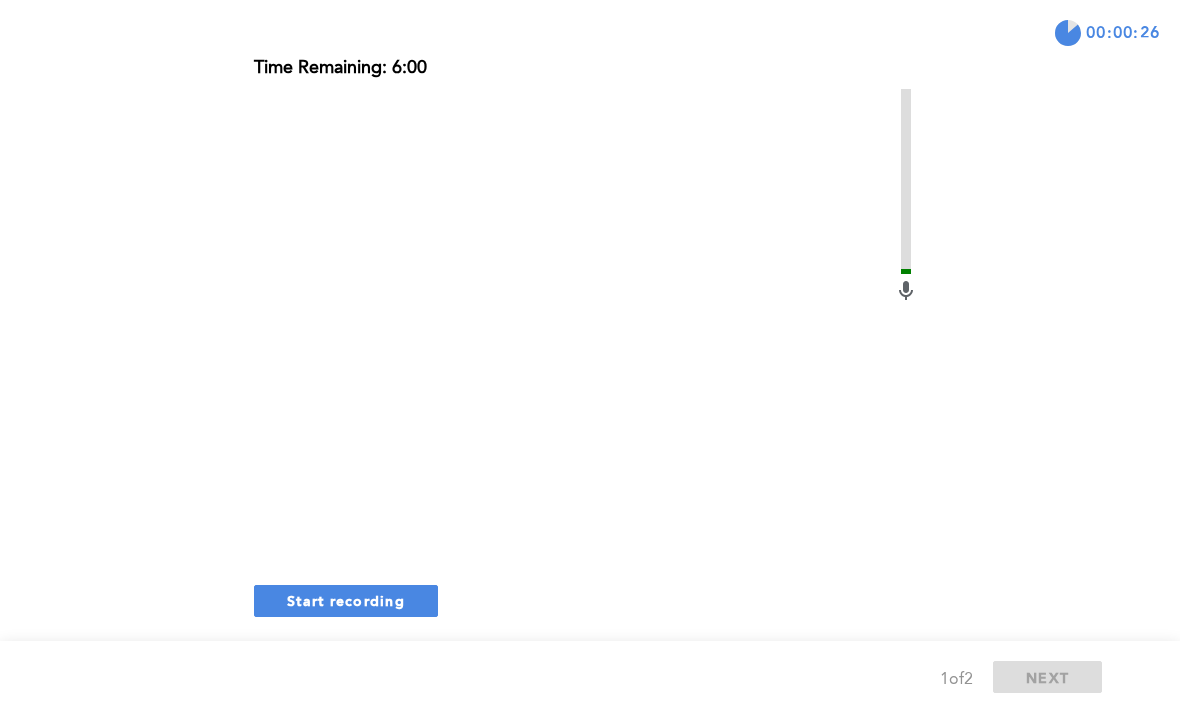 click on "Start recording" at bounding box center (346, 601) 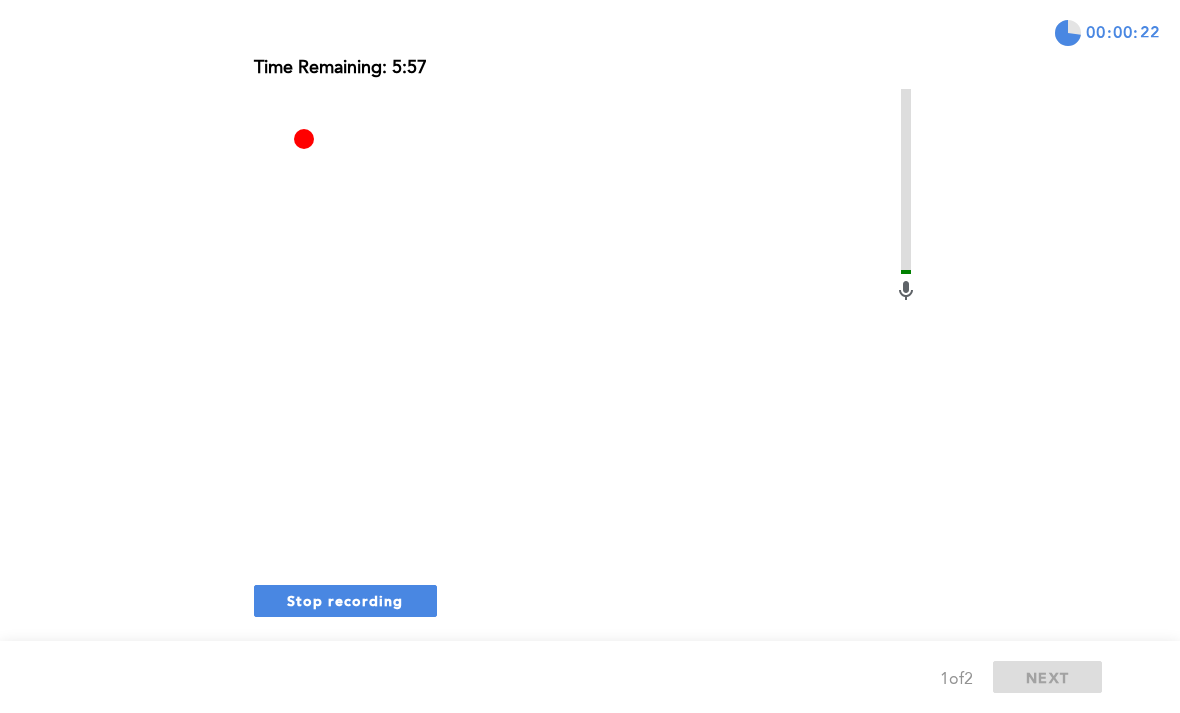 click on "Stop recording" at bounding box center (345, 601) 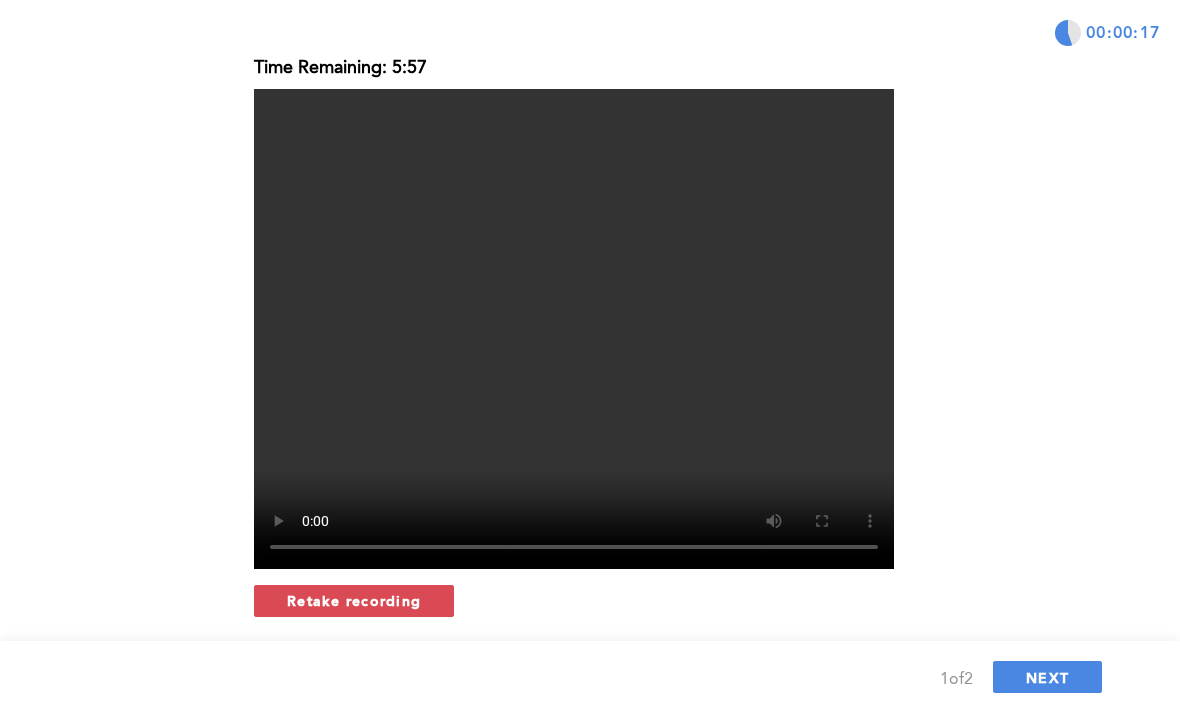 click on "NEXT" at bounding box center [1047, 677] 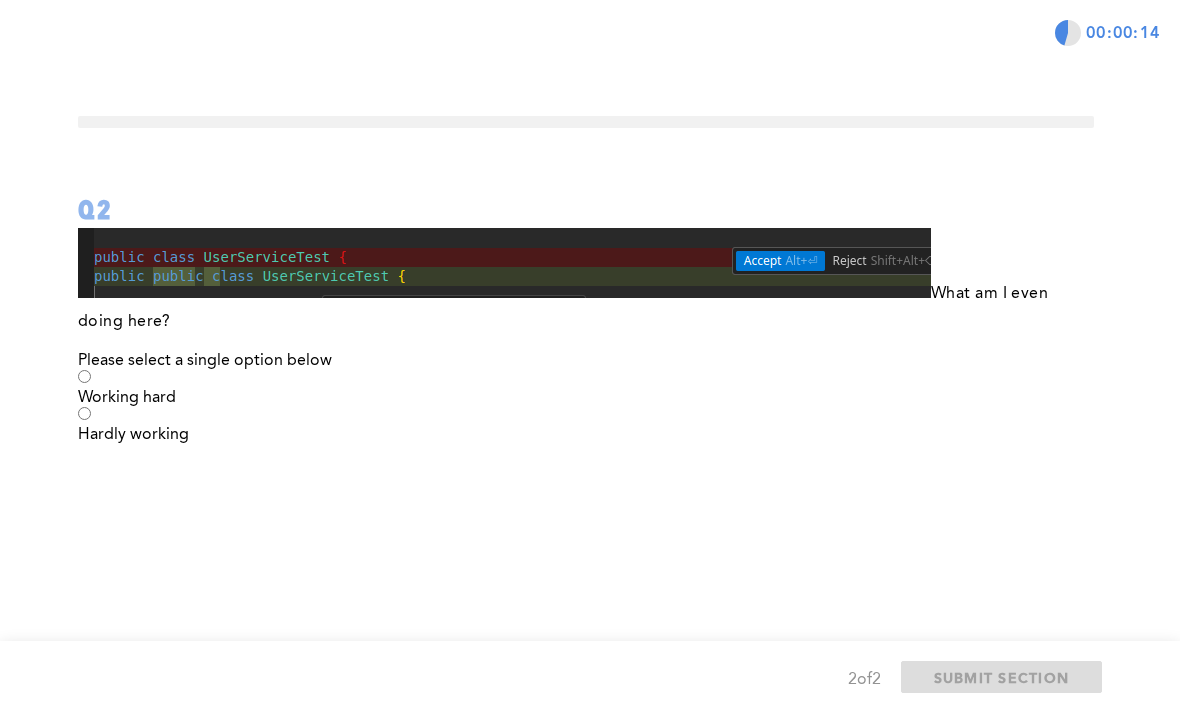 click on "Hardly working" at bounding box center [586, 435] 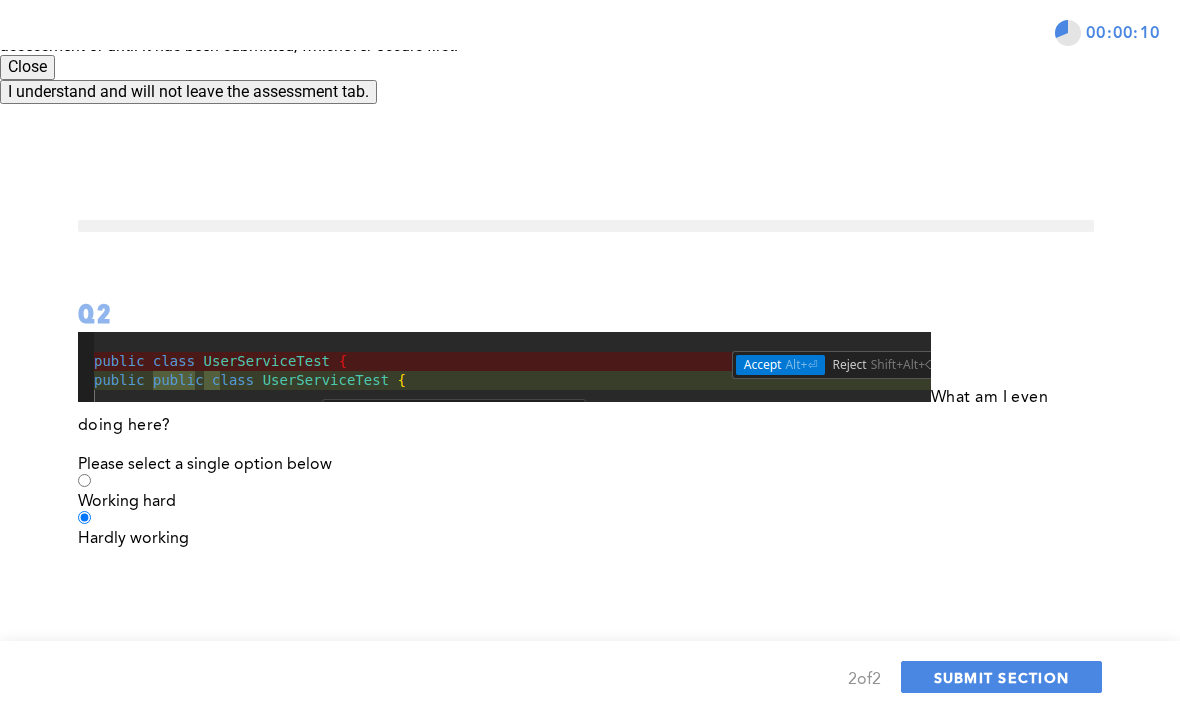 click on "I understand and will not leave the assessment tab." at bounding box center (188, 92) 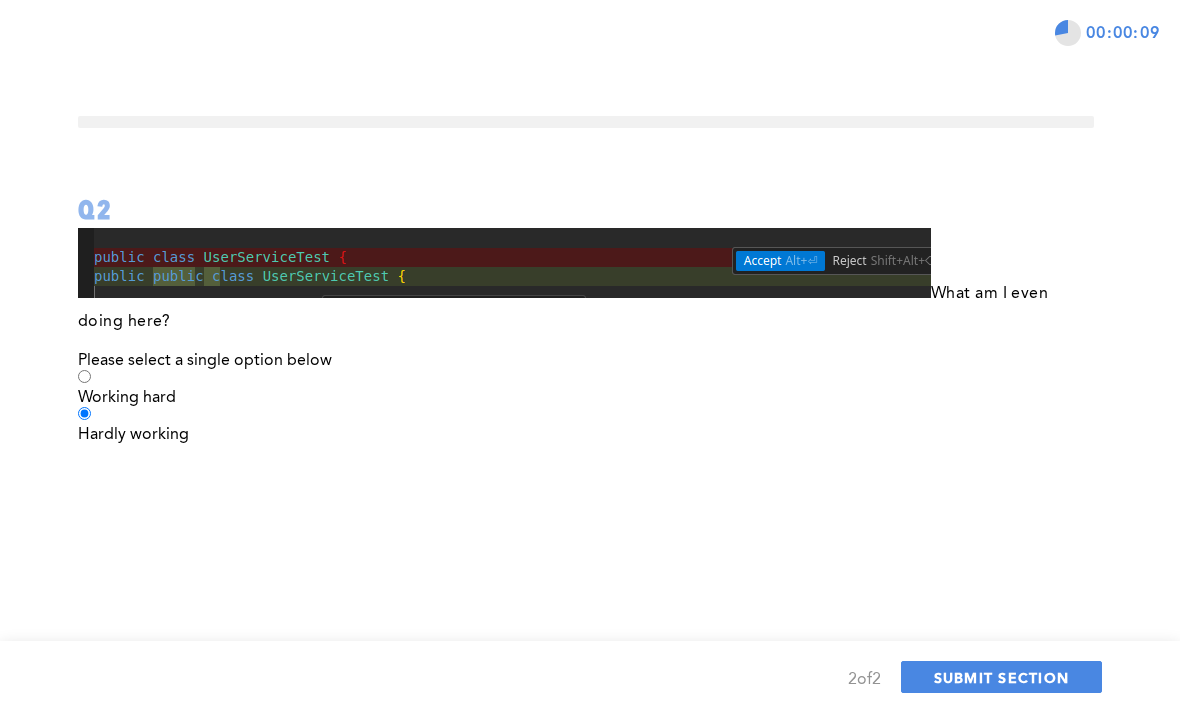 click on "SUBMIT SECTION" at bounding box center [1002, 677] 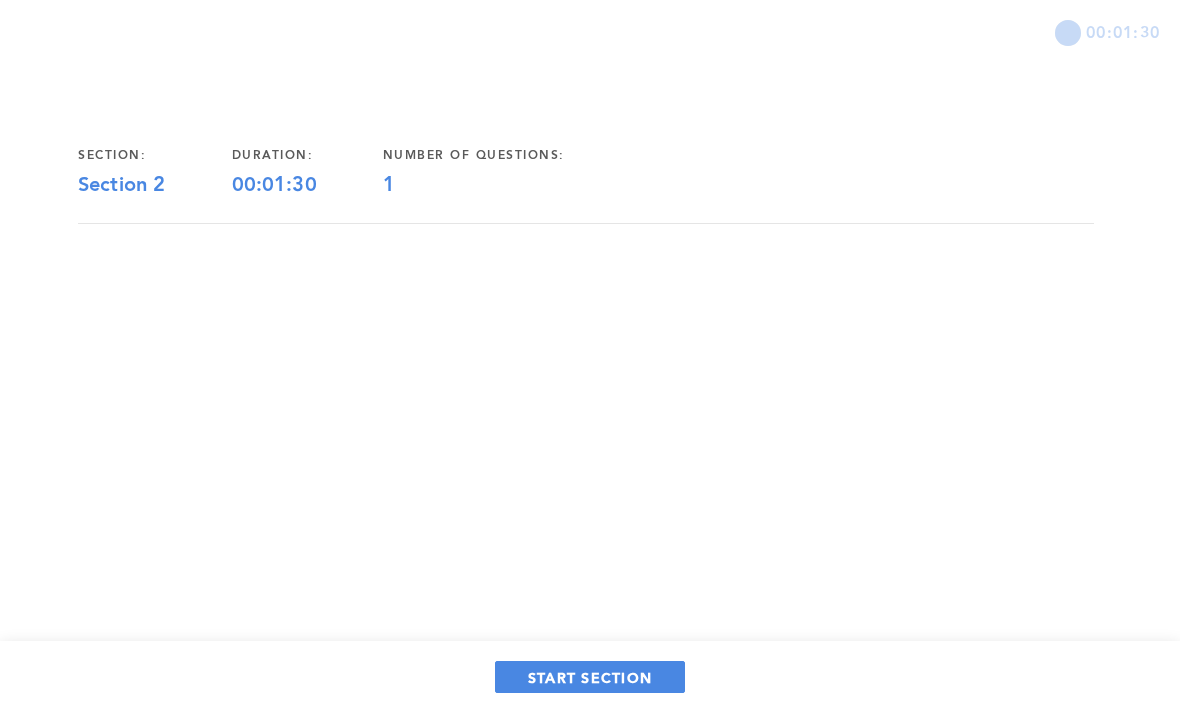 click on "START SECTION" at bounding box center [590, 677] 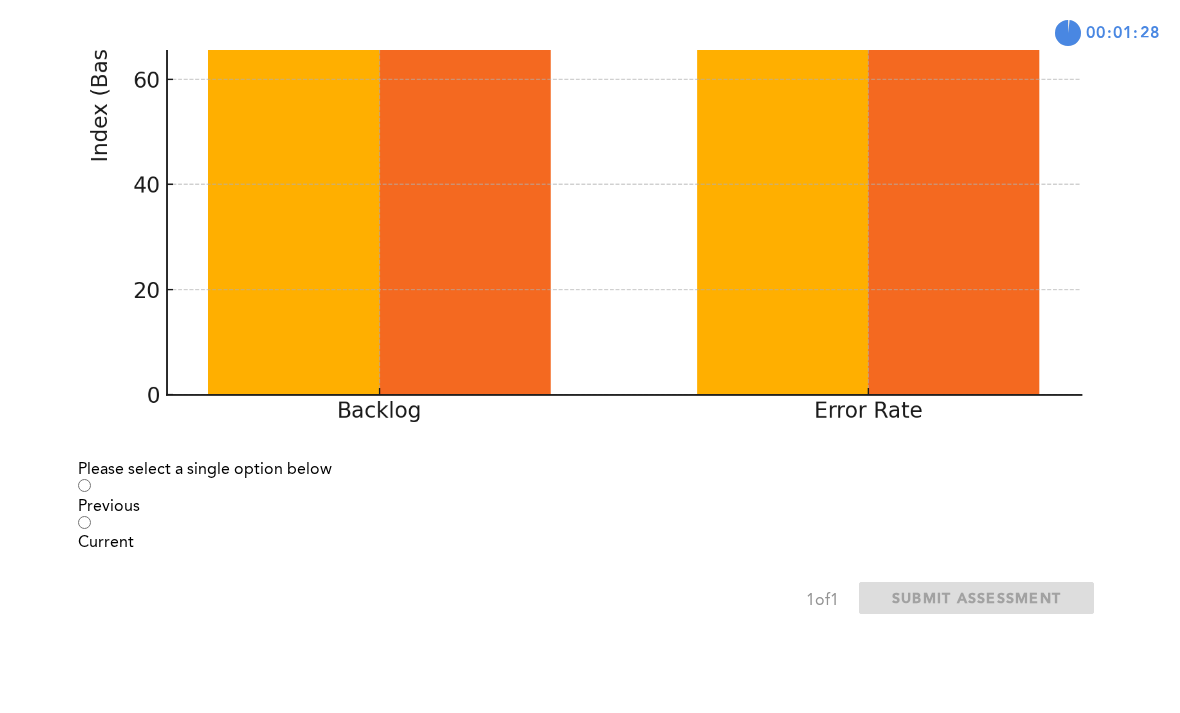 scroll, scrollTop: 578, scrollLeft: 0, axis: vertical 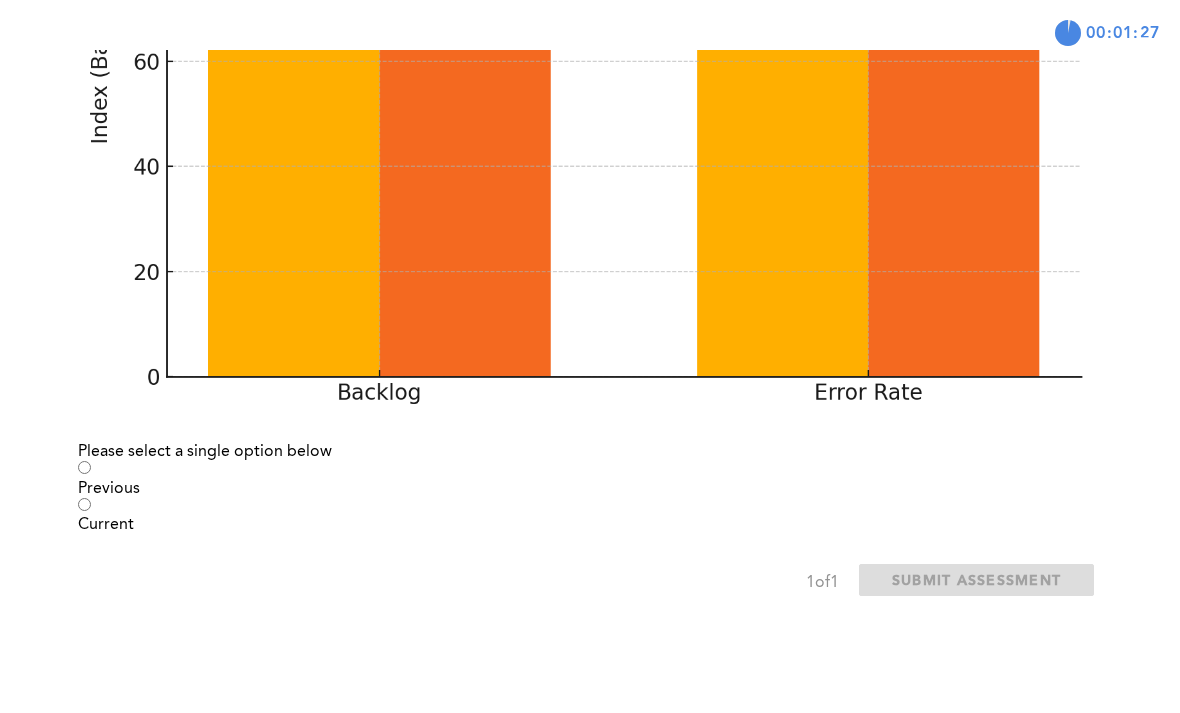 click on "Current" at bounding box center (586, 525) 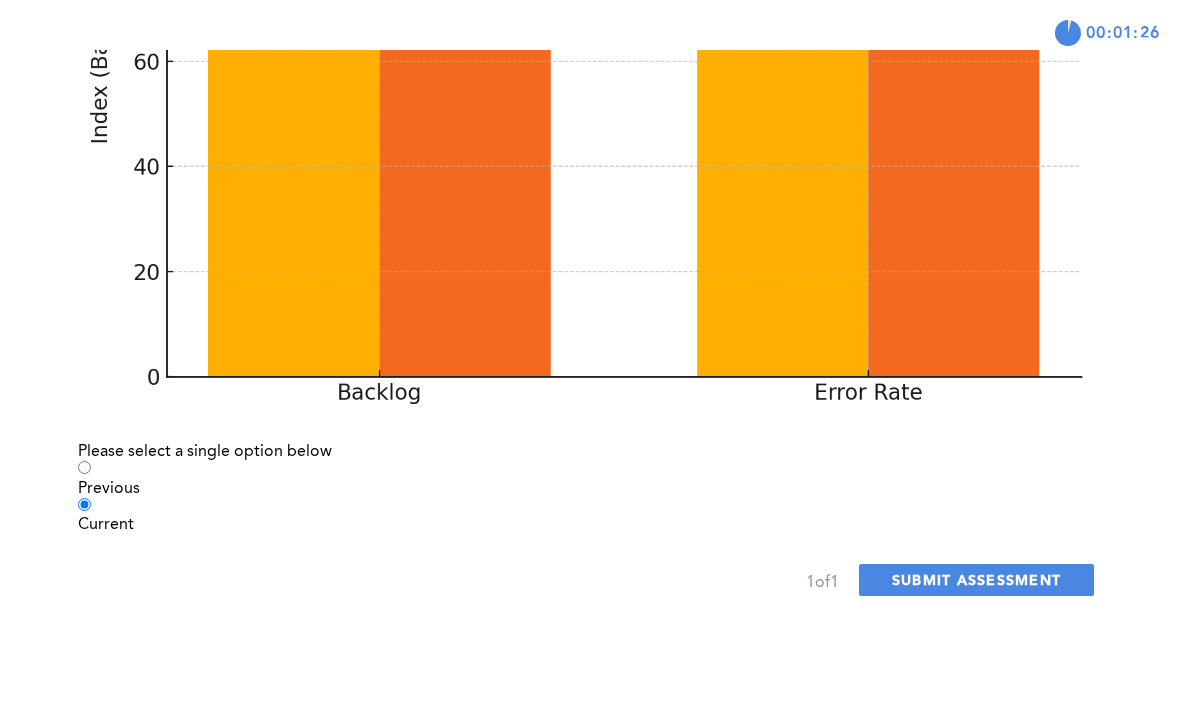 click on "SUBMIT ASSESSMENT" at bounding box center (976, 579) 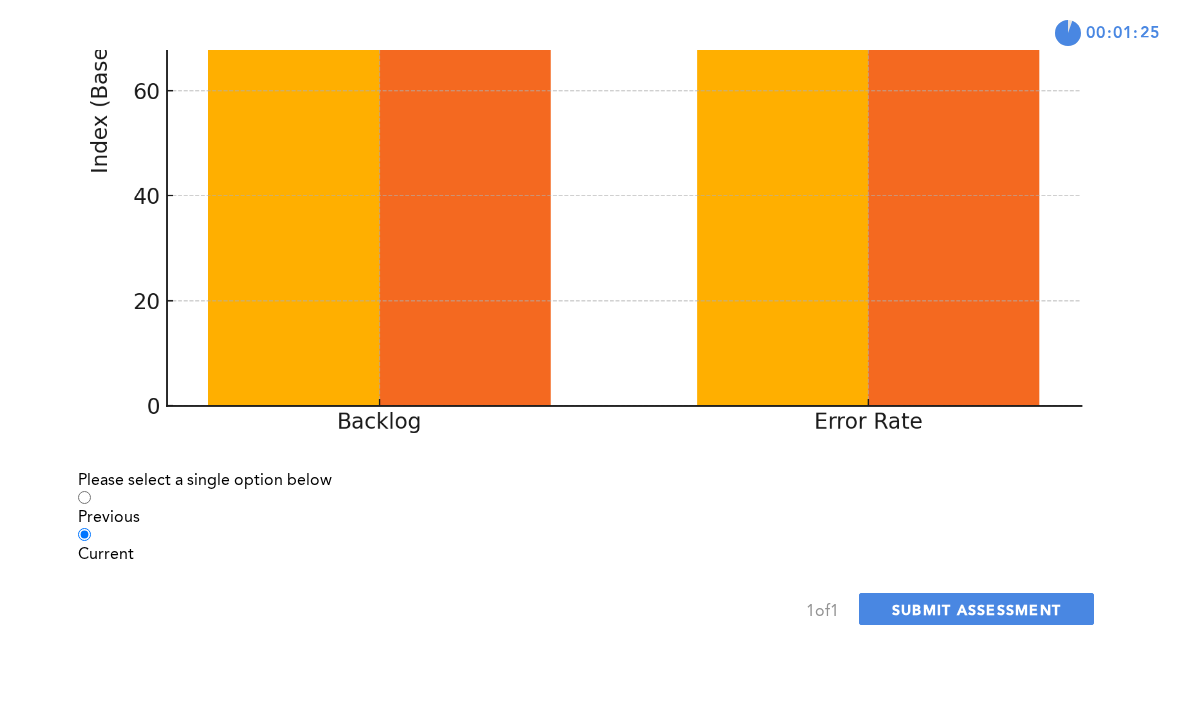 click on "Yes, Submit Assessment" at bounding box center (173, -391) 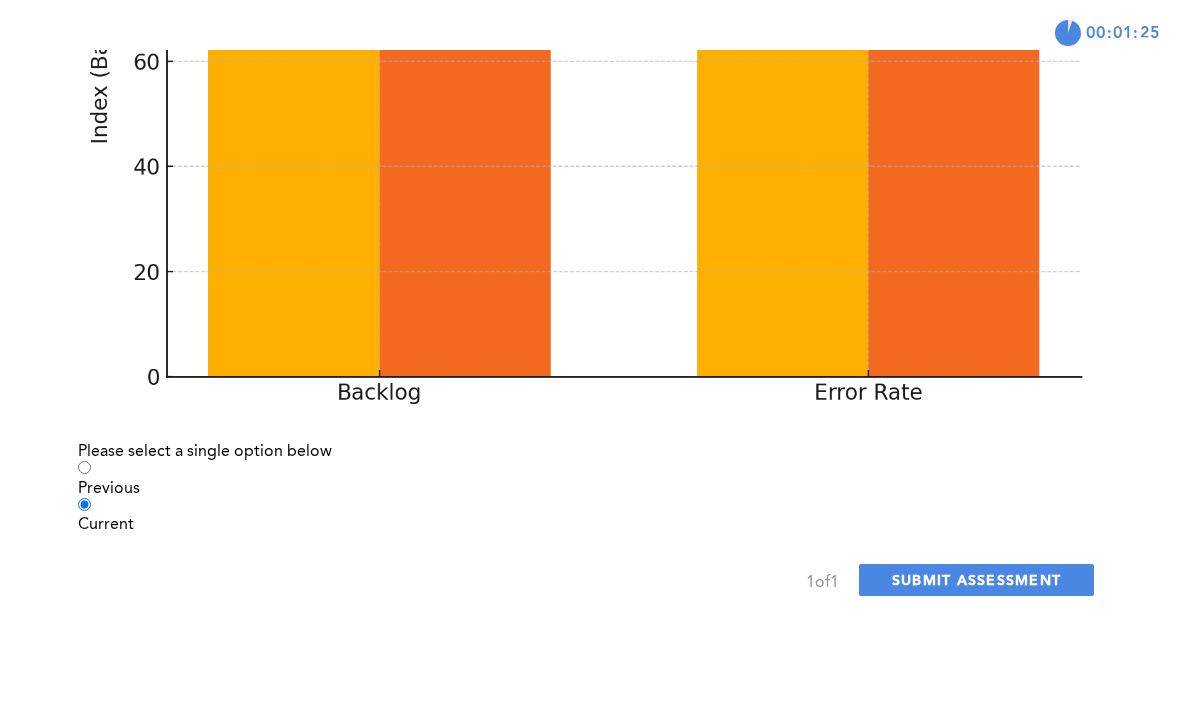 scroll, scrollTop: 0, scrollLeft: 0, axis: both 